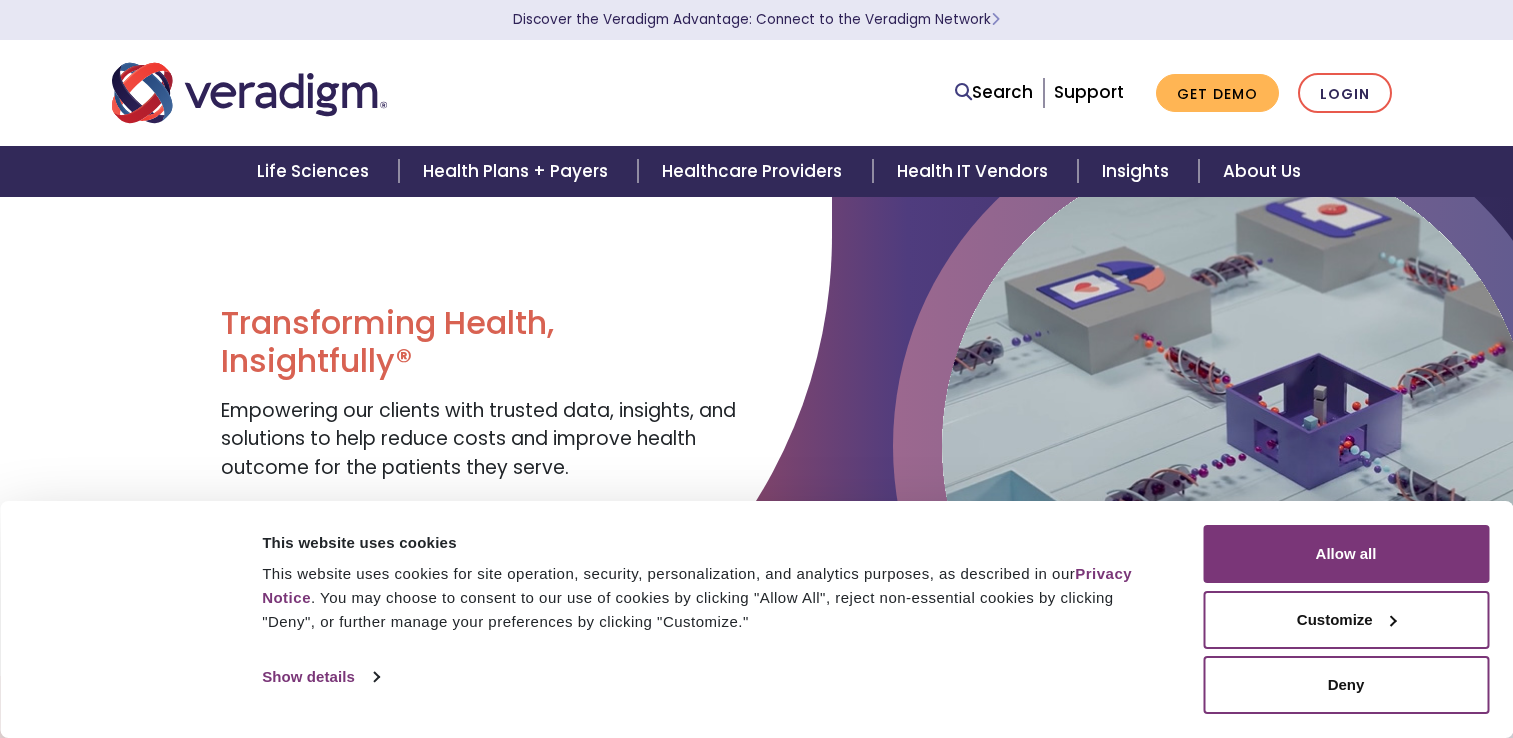 scroll, scrollTop: 0, scrollLeft: 0, axis: both 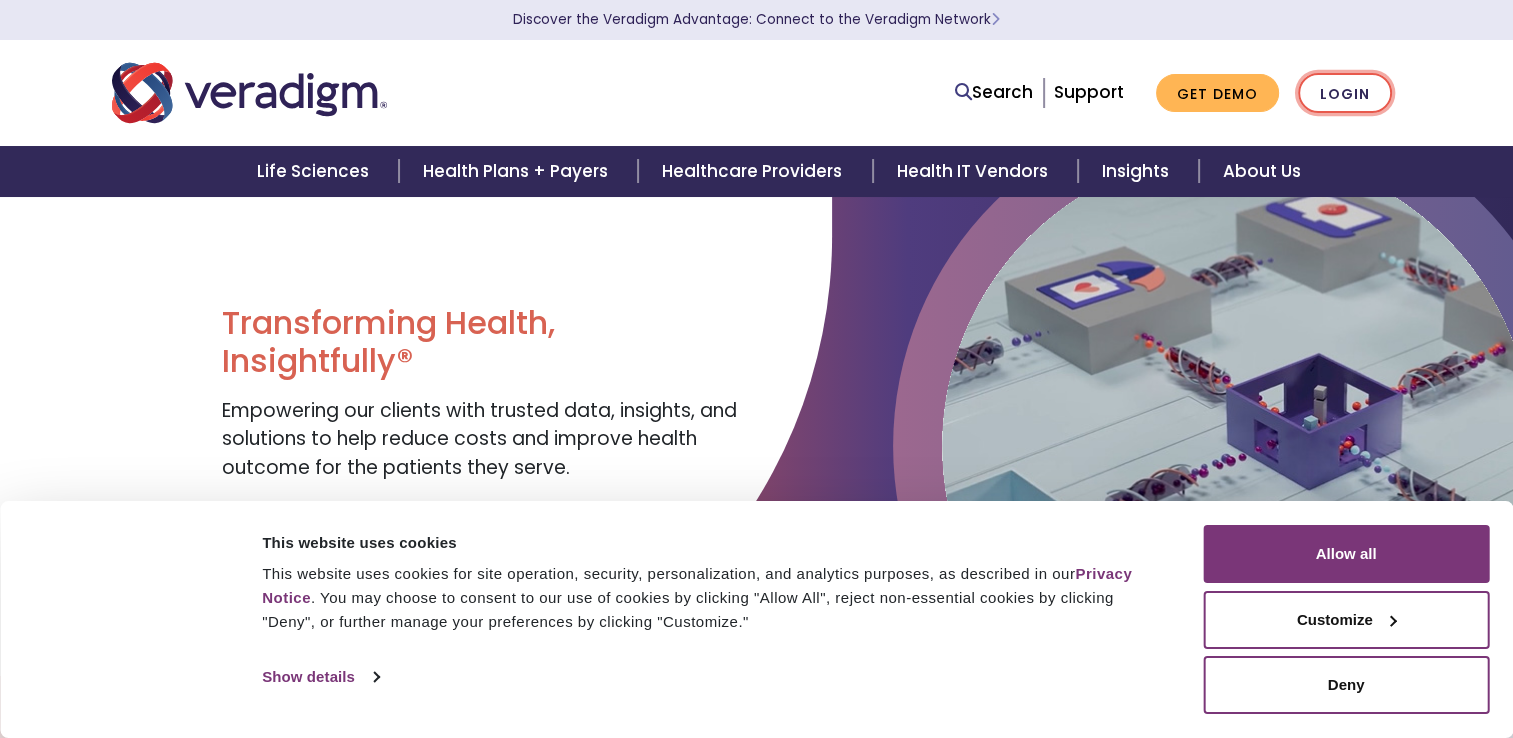 click on "Login" at bounding box center (1345, 93) 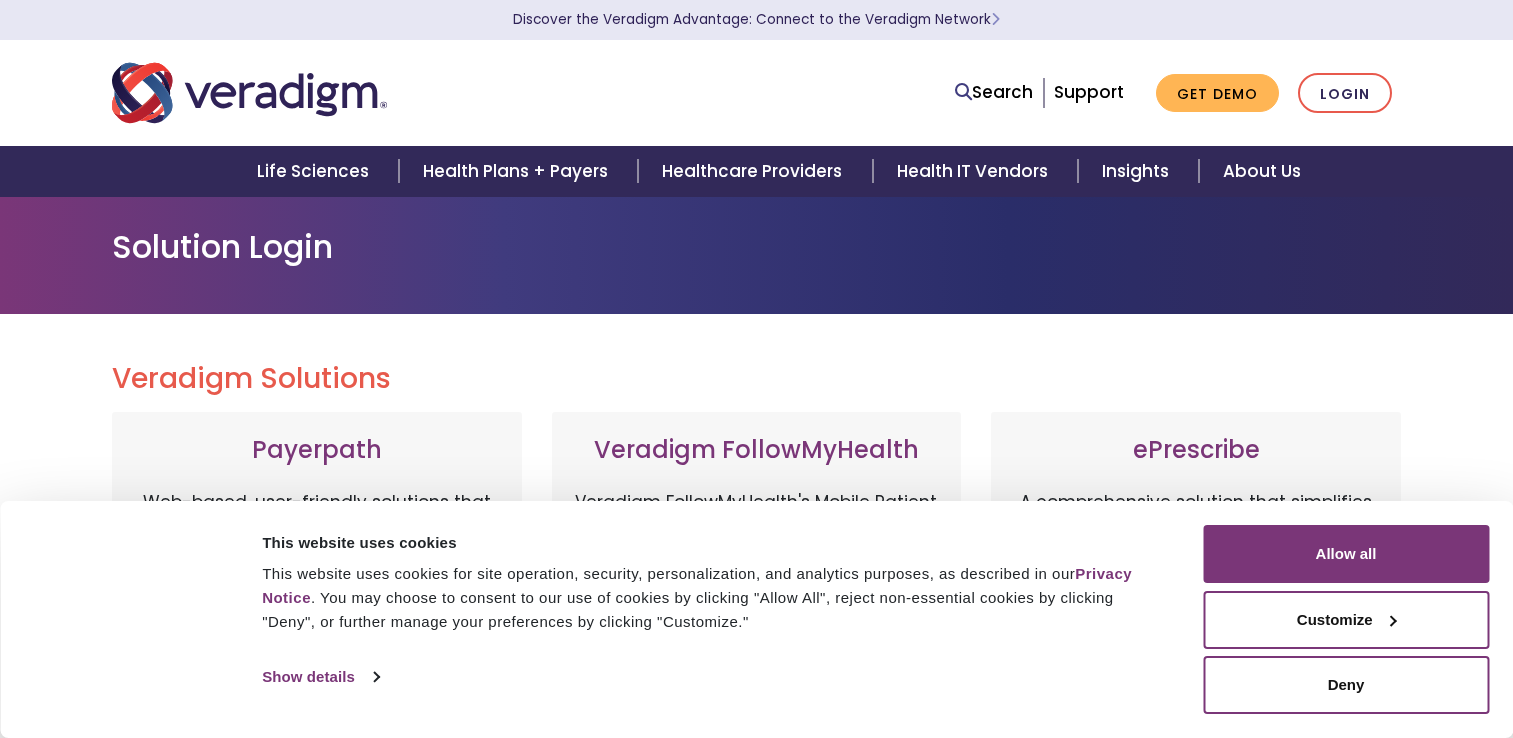 scroll, scrollTop: 0, scrollLeft: 0, axis: both 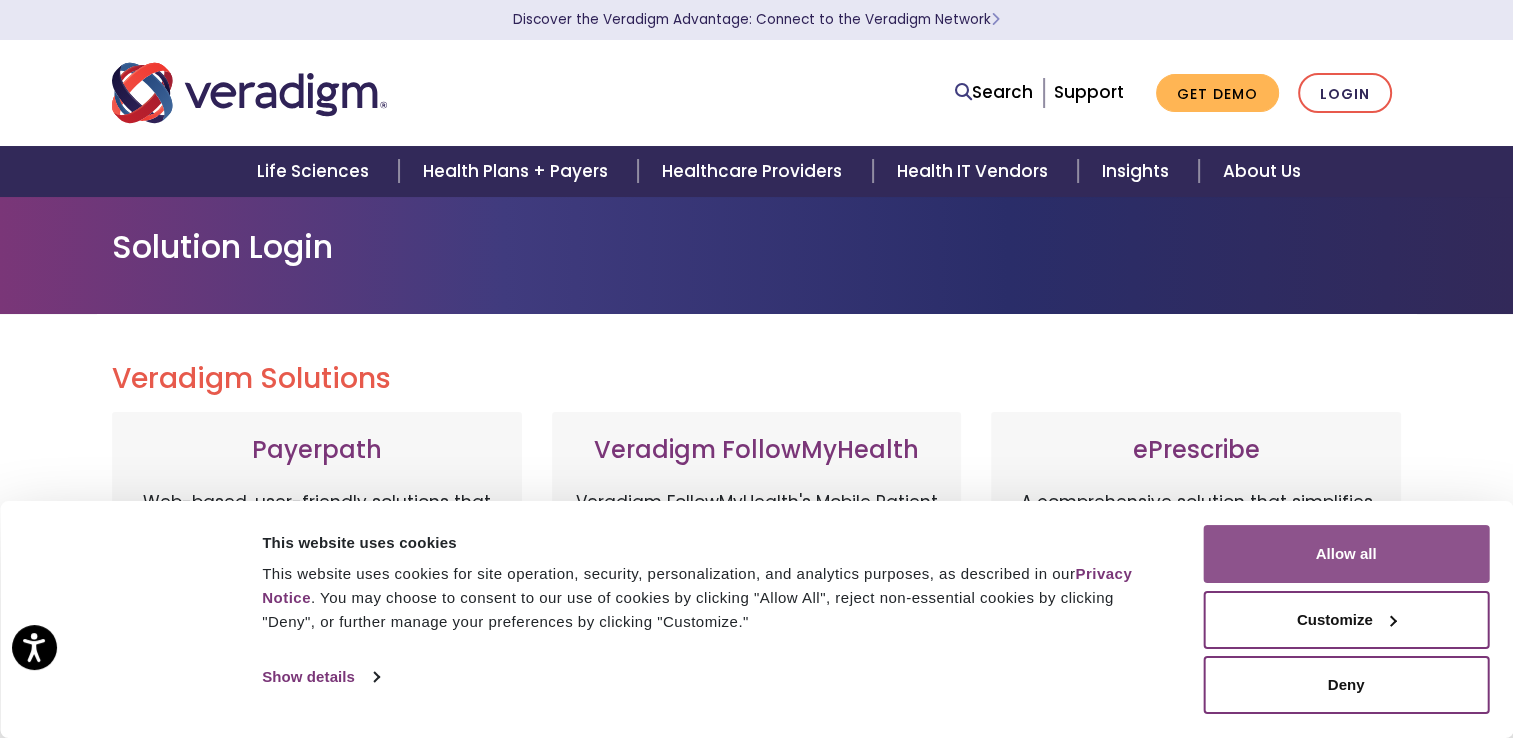 click on "Allow all" at bounding box center (1346, 554) 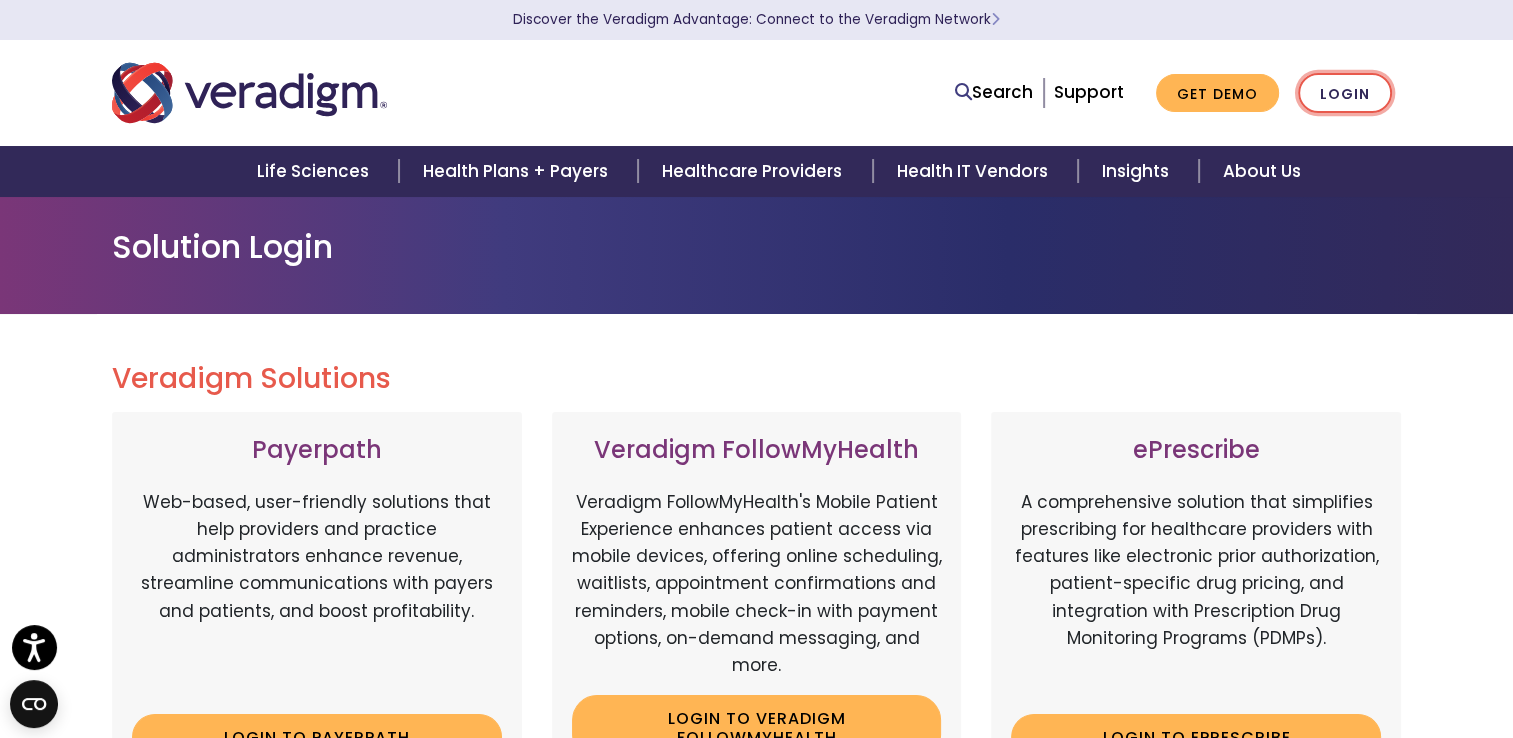 click on "Login" at bounding box center (1345, 93) 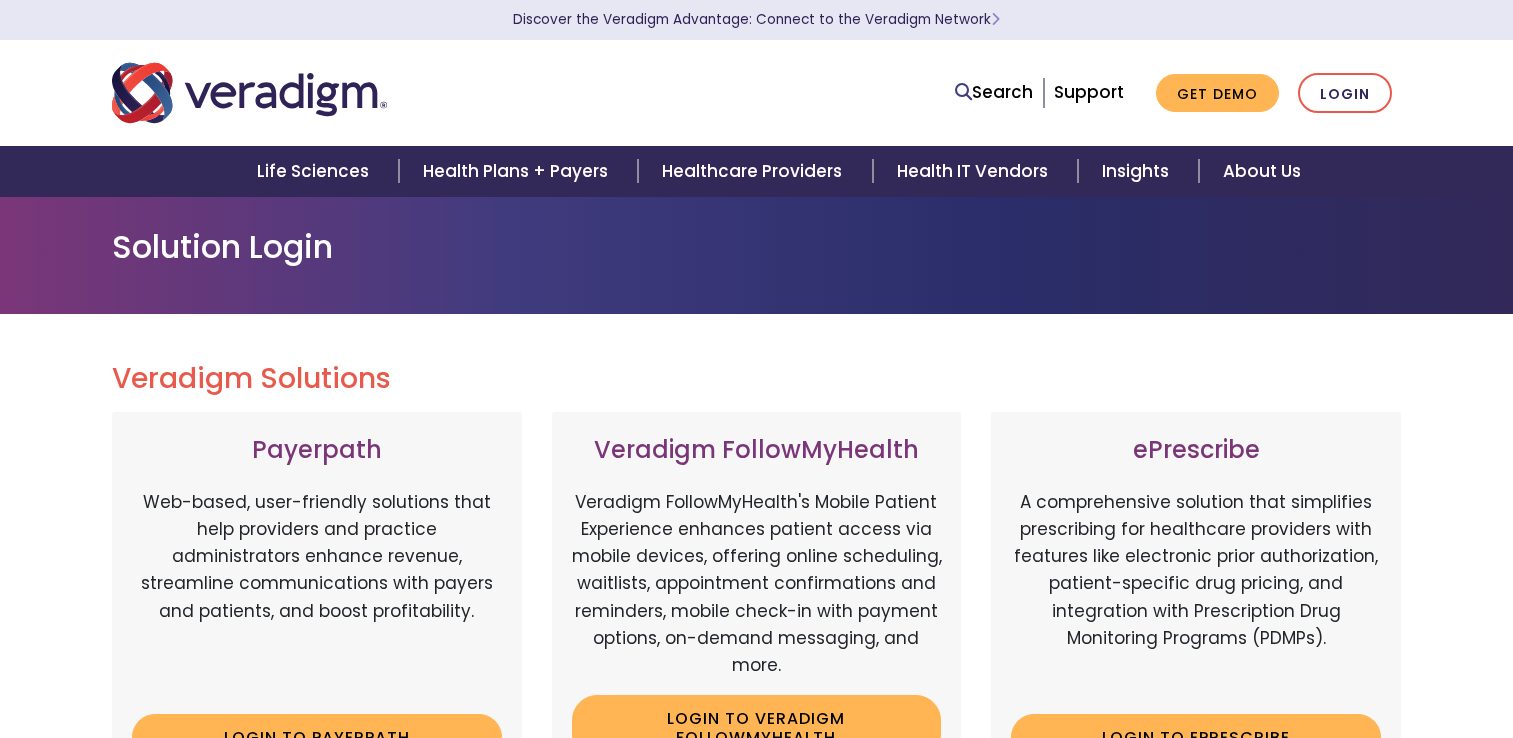 scroll, scrollTop: 0, scrollLeft: 0, axis: both 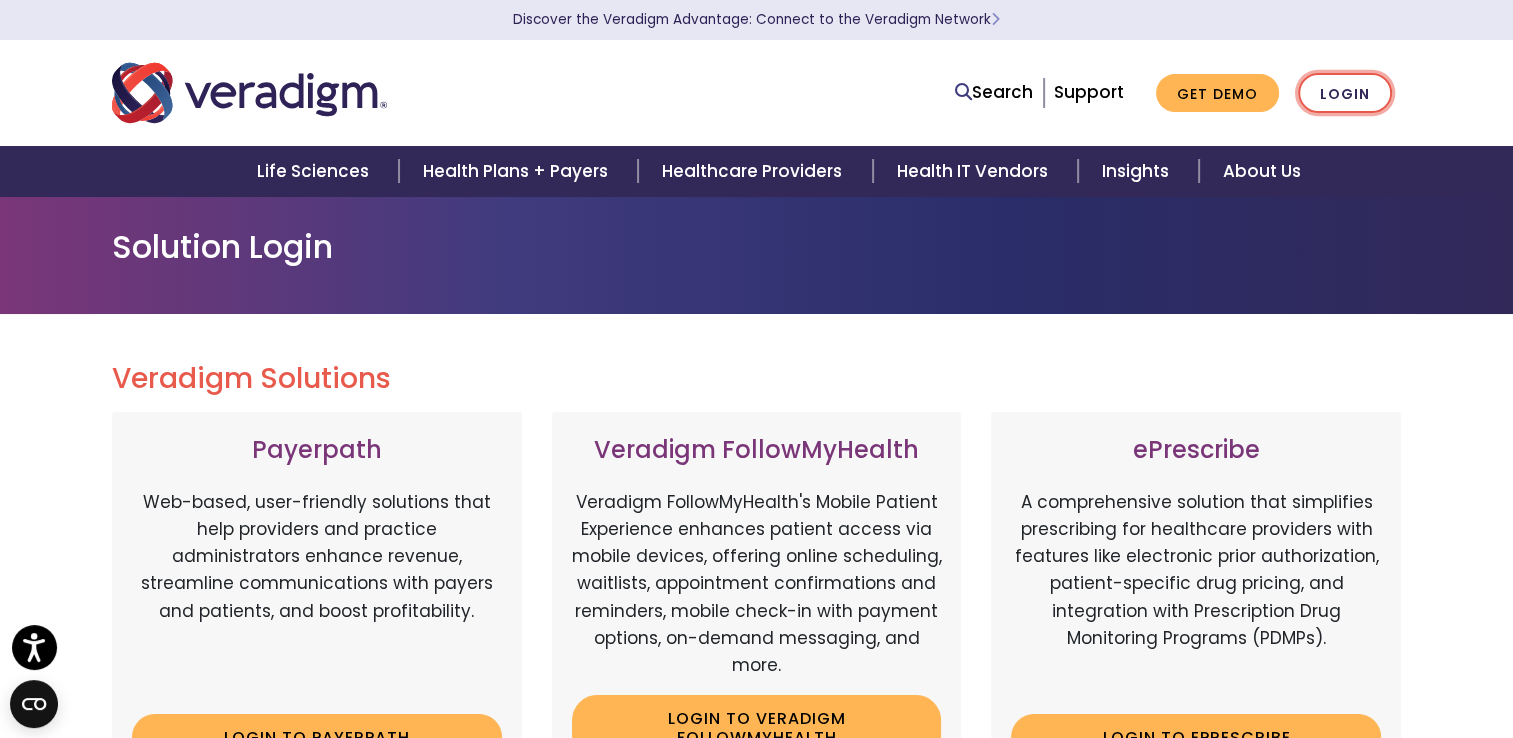 click on "Login" at bounding box center (1345, 93) 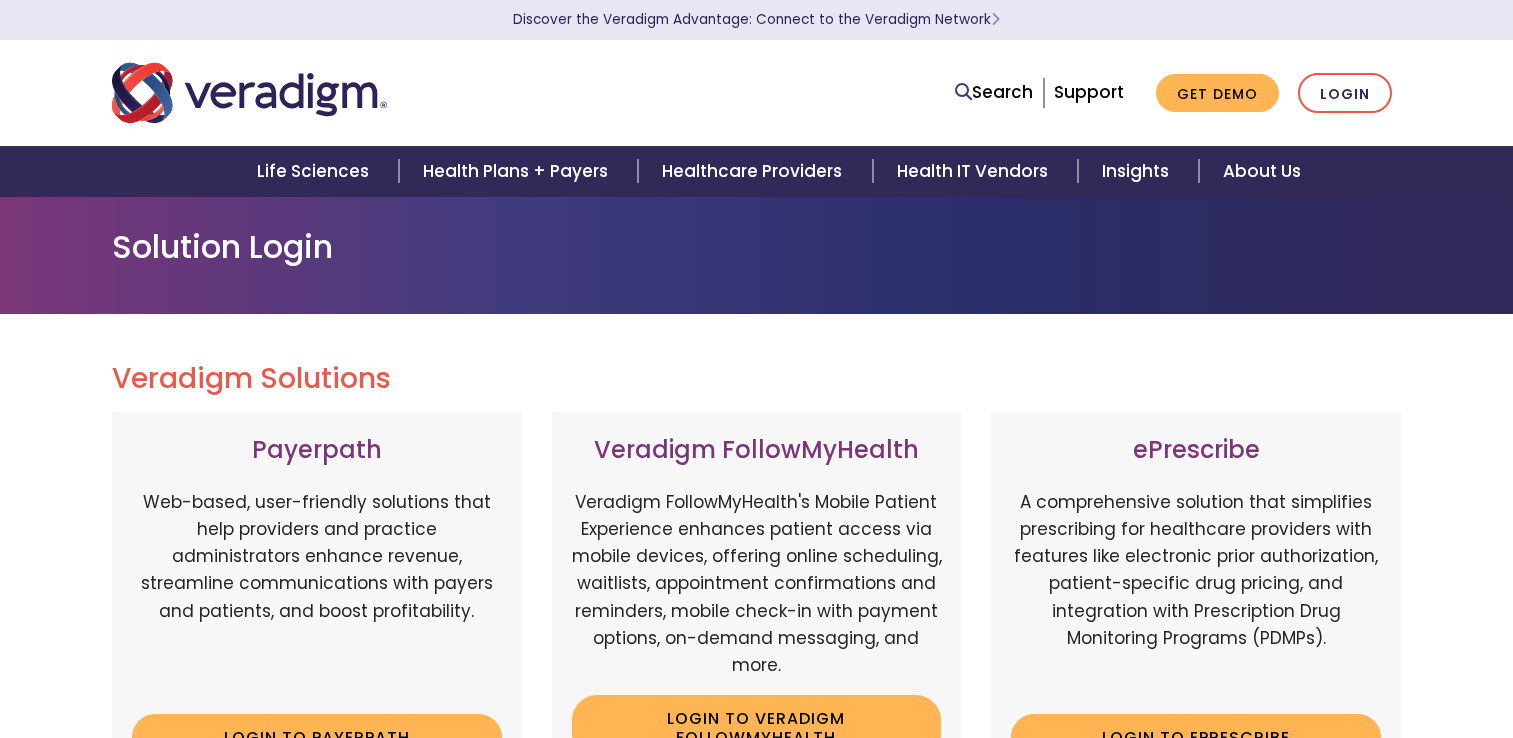 scroll, scrollTop: 0, scrollLeft: 0, axis: both 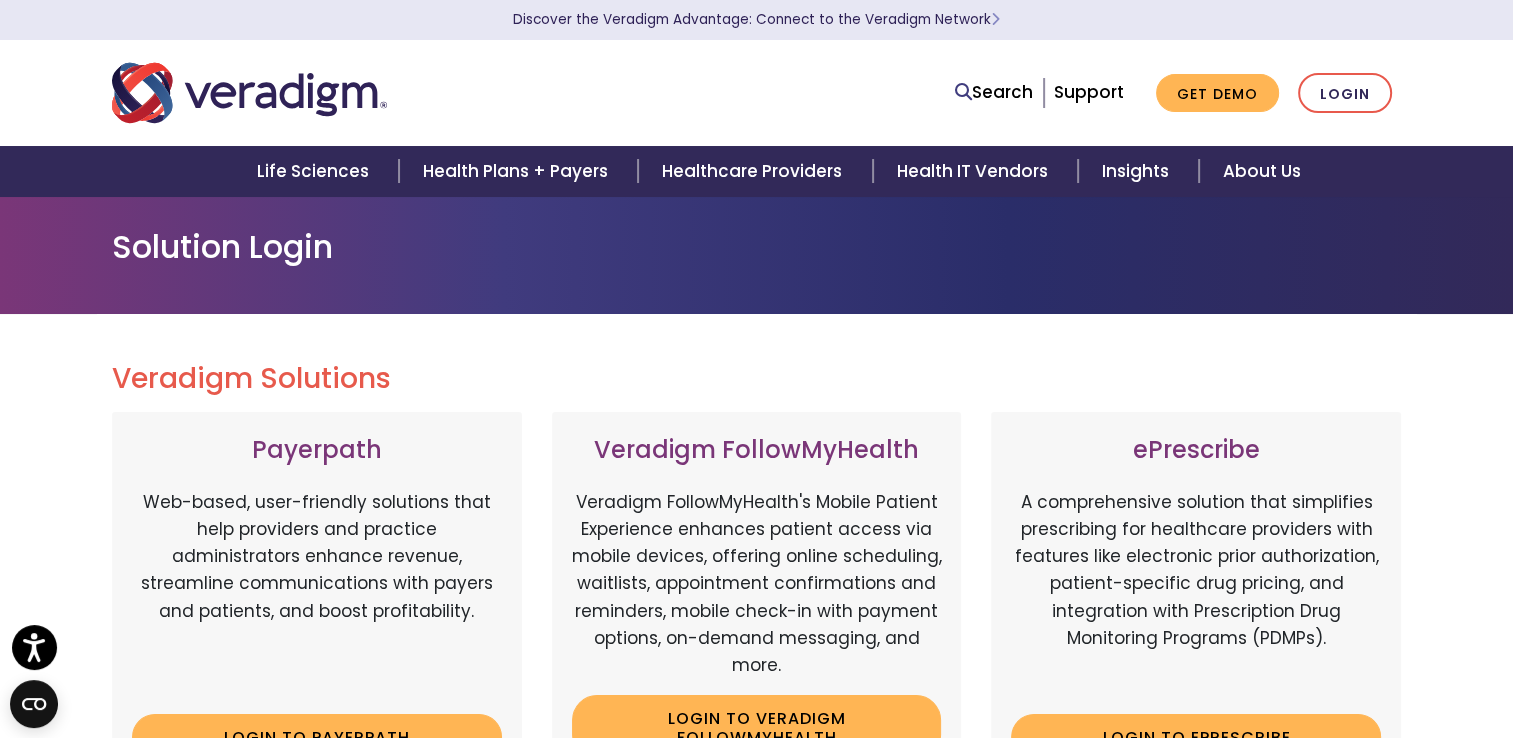 click on "Solution Login" at bounding box center (757, 247) 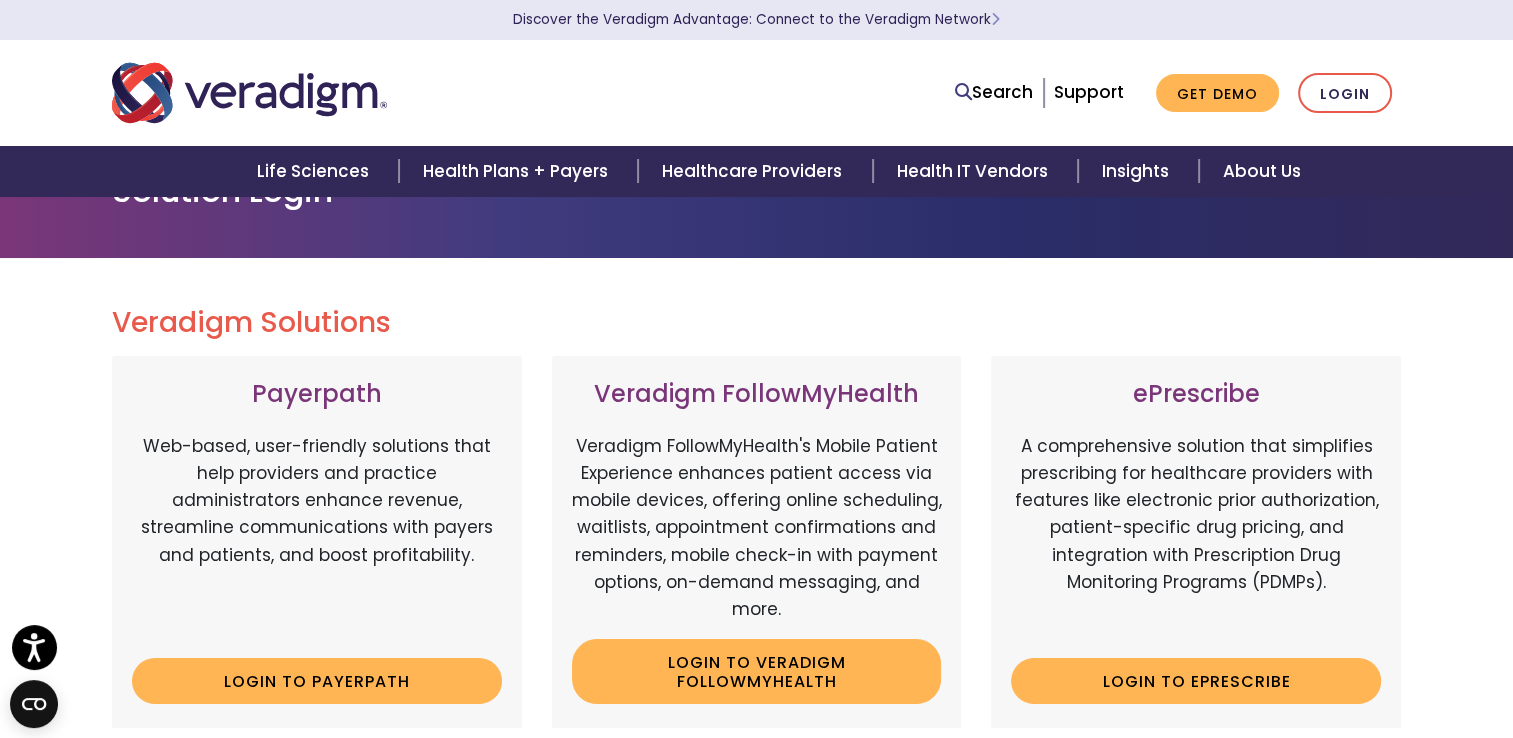 click on "Veradigm Solutions
Payerpath
Web-based, user-friendly solutions that help providers and practice administrators enhance revenue, streamline communications with payers and patients, and boost profitability.
Login to Payerpath
Veradigm FollowMyHealth
Veradigm FollowMyHealth's Mobile Patient Experience enhances patient access via mobile devices, offering online scheduling, waitlists, appointment confirmations and reminders, mobile check-in with payment options, on-demand messaging, and more.
Login to Veradigm FollowMyHealth" at bounding box center [756, 857] 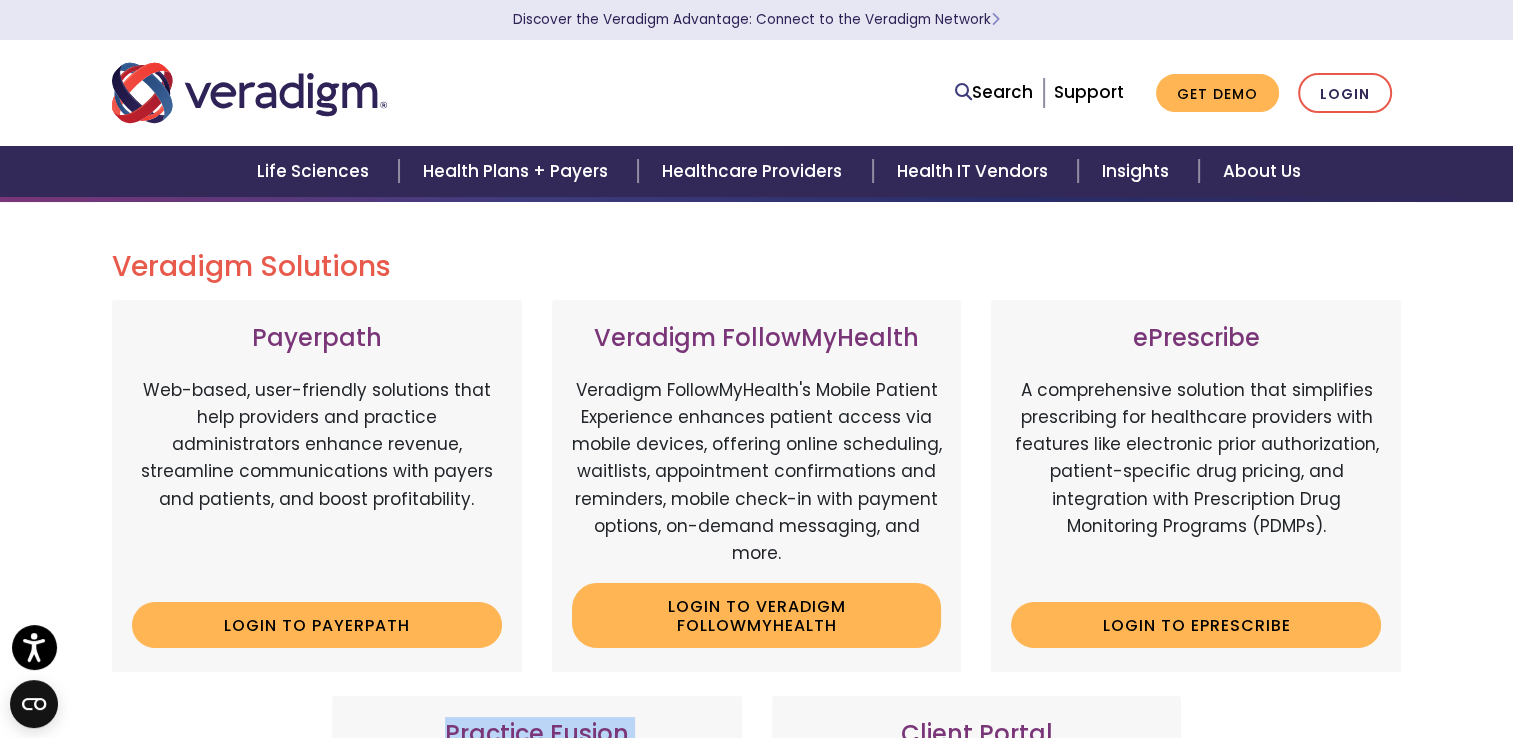 click on "Veradigm Solutions
Payerpath
Web-based, user-friendly solutions that help providers and practice administrators enhance revenue, streamline communications with payers and patients, and boost profitability.
Login to Payerpath
Veradigm FollowMyHealth
Veradigm FollowMyHealth's Mobile Patient Experience enhances patient access via mobile devices, offering online scheduling, waitlists, appointment confirmations and reminders, mobile check-in with payment options, on-demand messaging, and more.
Login to Veradigm FollowMyHealth" at bounding box center (756, 801) 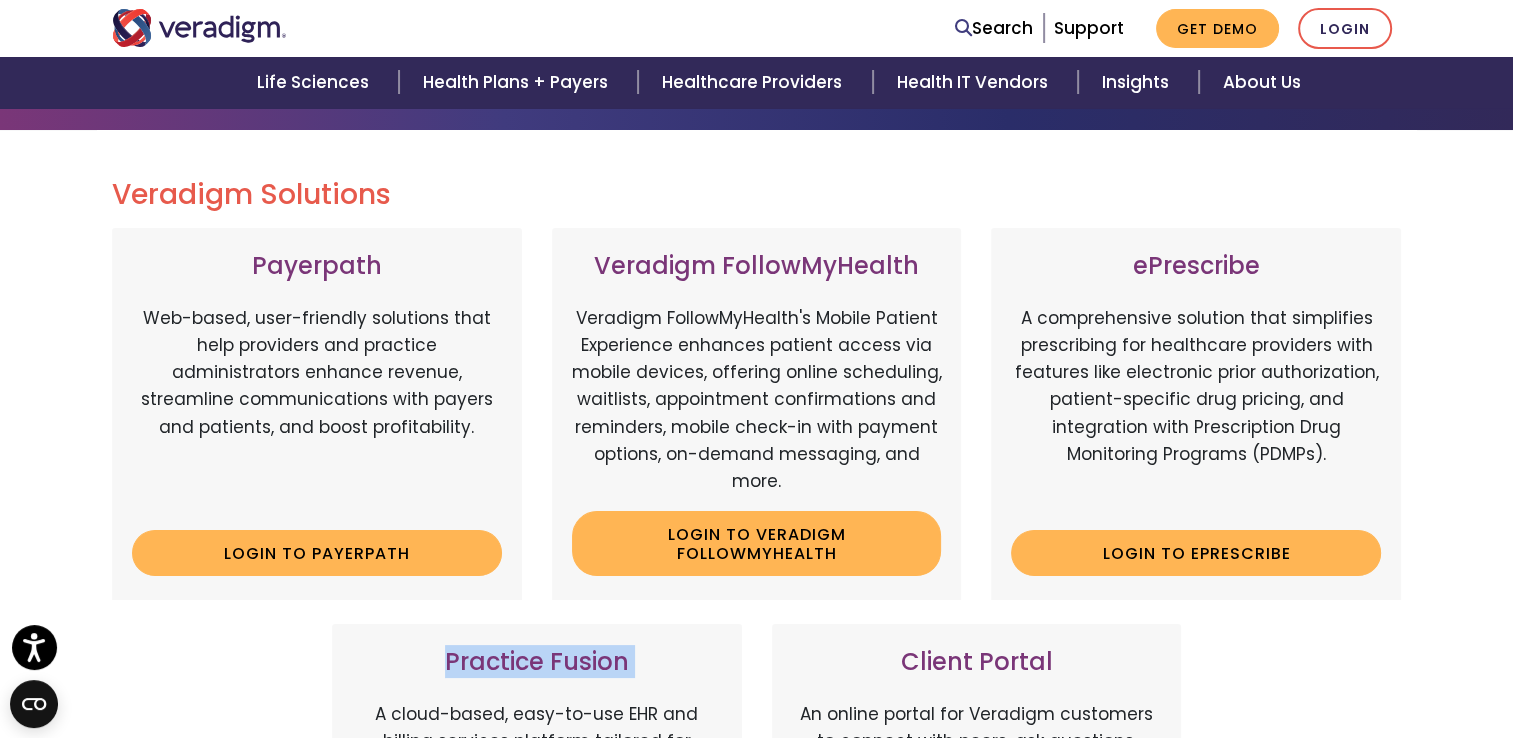 click on "Veradigm Solutions
Payerpath
Web-based, user-friendly solutions that help providers and practice administrators enhance revenue, streamline communications with payers and patients, and boost profitability.
Login to Payerpath
Veradigm FollowMyHealth
Veradigm FollowMyHealth's Mobile Patient Experience enhances patient access via mobile devices, offering online scheduling, waitlists, appointment confirmations and reminders, mobile check-in with payment options, on-demand messaging, and more.
Login to Veradigm FollowMyHealth" at bounding box center [756, 729] 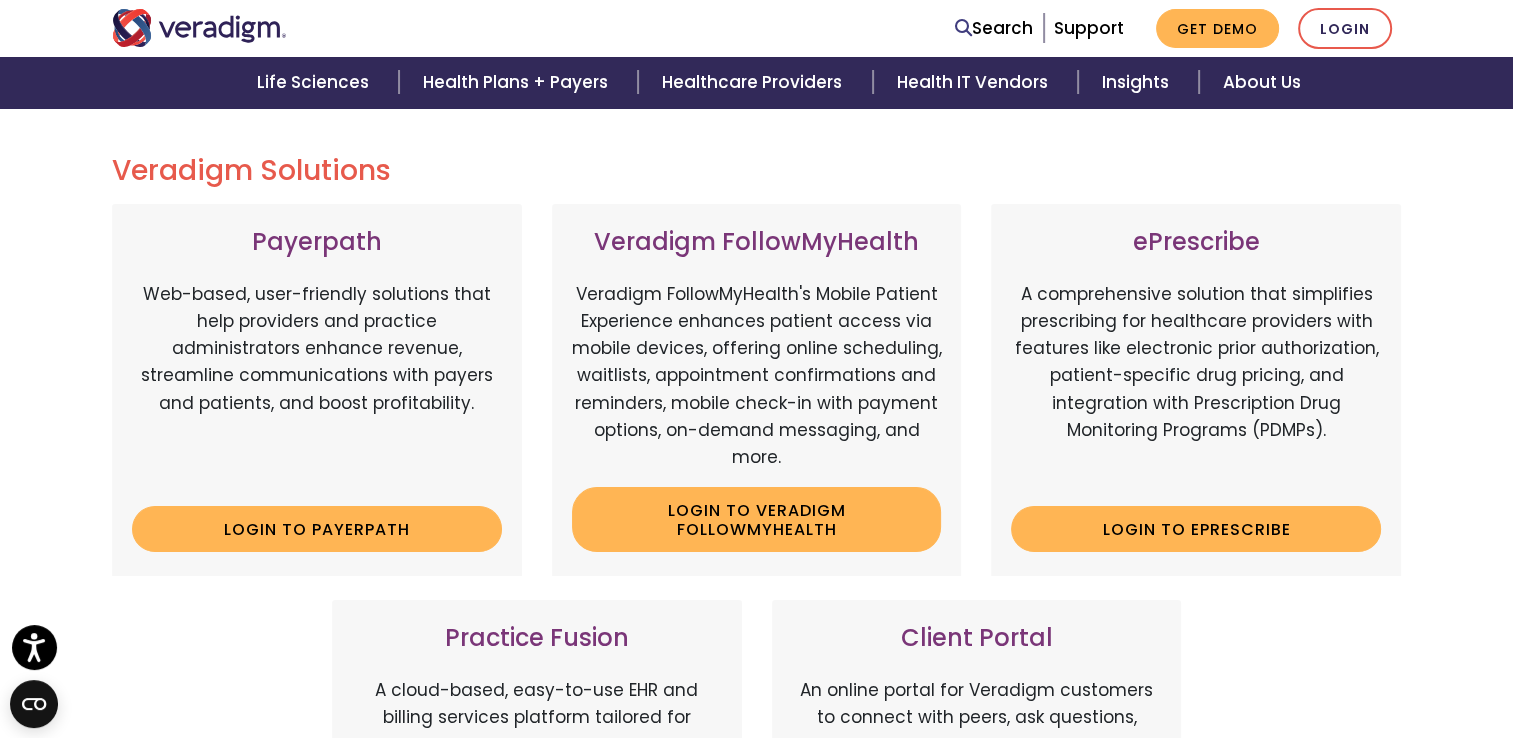 click on "Veradigm Solutions
Payerpath
Web-based, user-friendly solutions that help providers and practice administrators enhance revenue, streamline communications with payers and patients, and boost profitability.
Login to Payerpath
Veradigm FollowMyHealth
Veradigm FollowMyHealth's Mobile Patient Experience enhances patient access via mobile devices, offering online scheduling, waitlists, appointment confirmations and reminders, mobile check-in with payment options, on-demand messaging, and more.
Login to Veradigm FollowMyHealth" at bounding box center (756, 705) 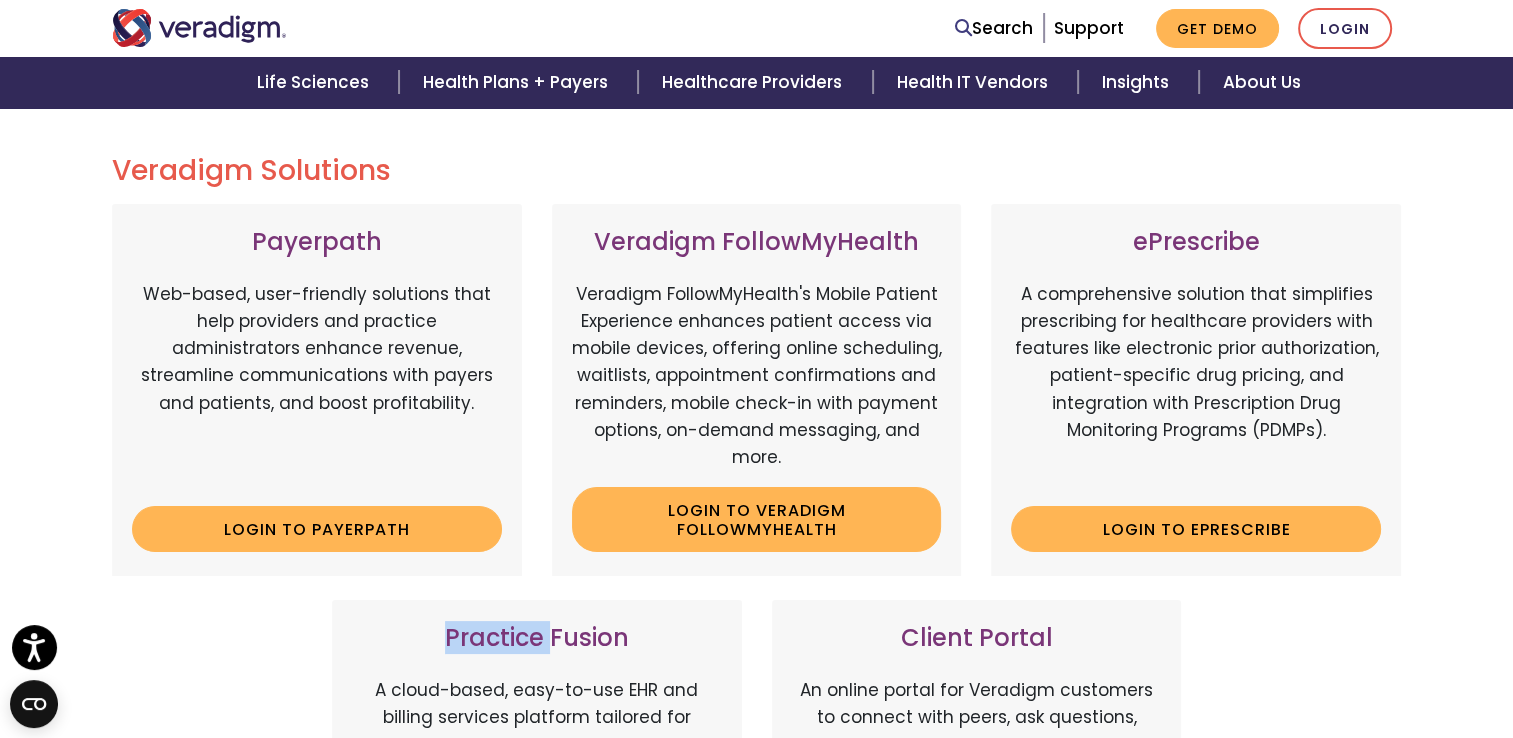 click on "Veradigm Solutions
Payerpath
Web-based, user-friendly solutions that help providers and practice administrators enhance revenue, streamline communications with payers and patients, and boost profitability.
Login to Payerpath
Veradigm FollowMyHealth
Veradigm FollowMyHealth's Mobile Patient Experience enhances patient access via mobile devices, offering online scheduling, waitlists, appointment confirmations and reminders, mobile check-in with payment options, on-demand messaging, and more.
Login to Veradigm FollowMyHealth" at bounding box center [756, 705] 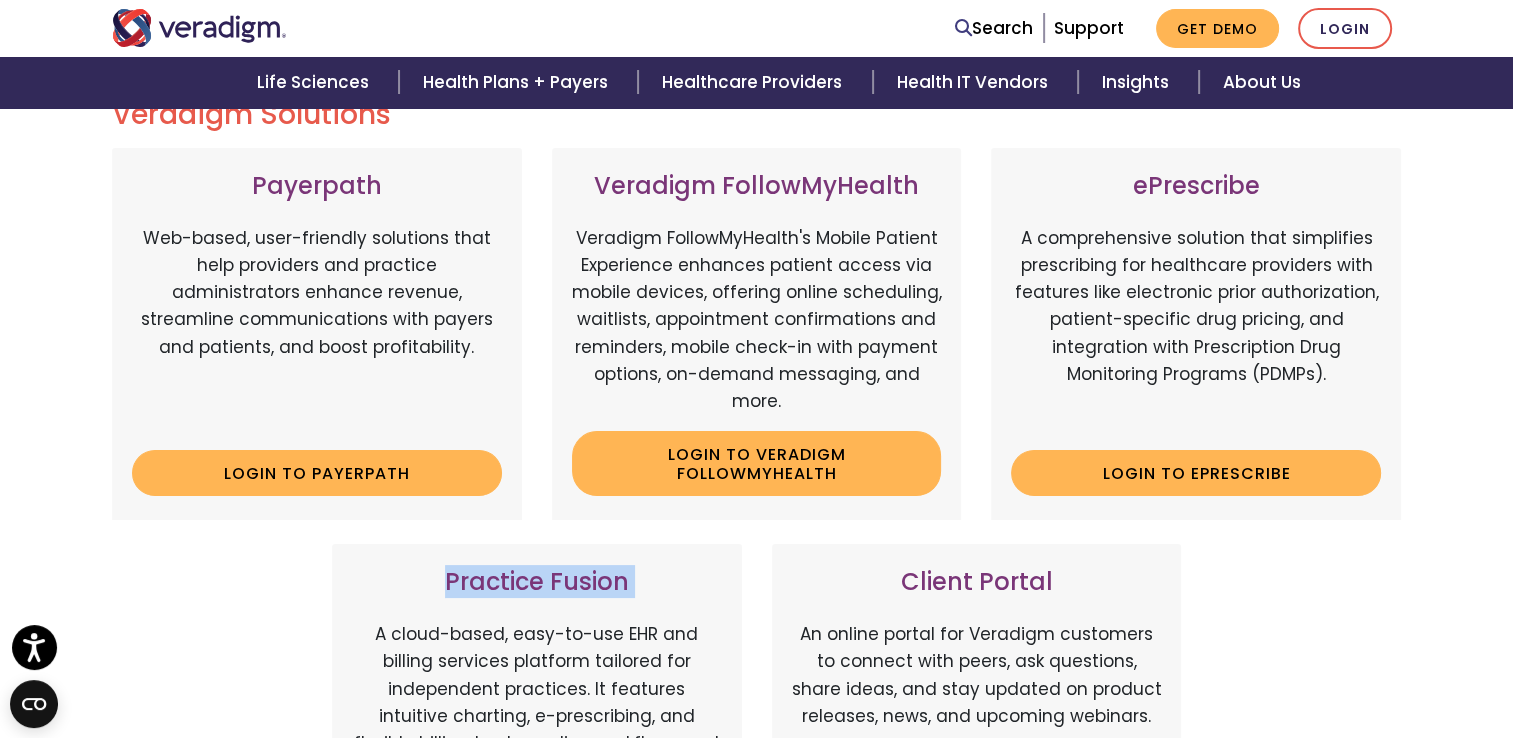 click on "Veradigm Solutions
Payerpath
Web-based, user-friendly solutions that help providers and practice administrators enhance revenue, streamline communications with payers and patients, and boost profitability.
Login to Payerpath
Veradigm FollowMyHealth
Veradigm FollowMyHealth's Mobile Patient Experience enhances patient access via mobile devices, offering online scheduling, waitlists, appointment confirmations and reminders, mobile check-in with payment options, on-demand messaging, and more.
Login to Veradigm FollowMyHealth" at bounding box center [756, 649] 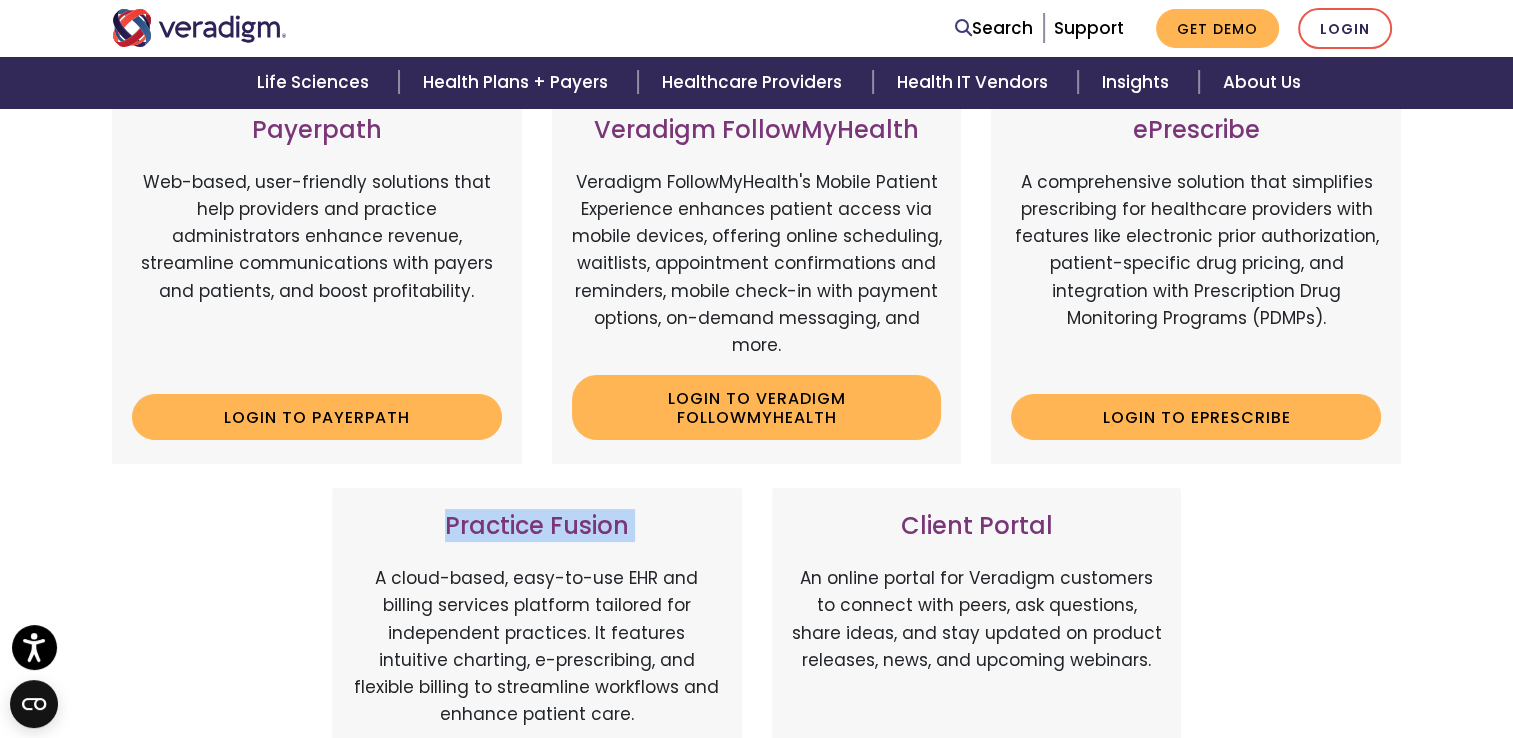 click on "Veradigm Solutions
Payerpath
Web-based, user-friendly solutions that help providers and practice administrators enhance revenue, streamline communications with payers and patients, and boost profitability.
Login to Payerpath
Veradigm FollowMyHealth
Veradigm FollowMyHealth's Mobile Patient Experience enhances patient access via mobile devices, offering online scheduling, waitlists, appointment confirmations and reminders, mobile check-in with payment options, on-demand messaging, and more.
Login to Veradigm FollowMyHealth" at bounding box center (756, 593) 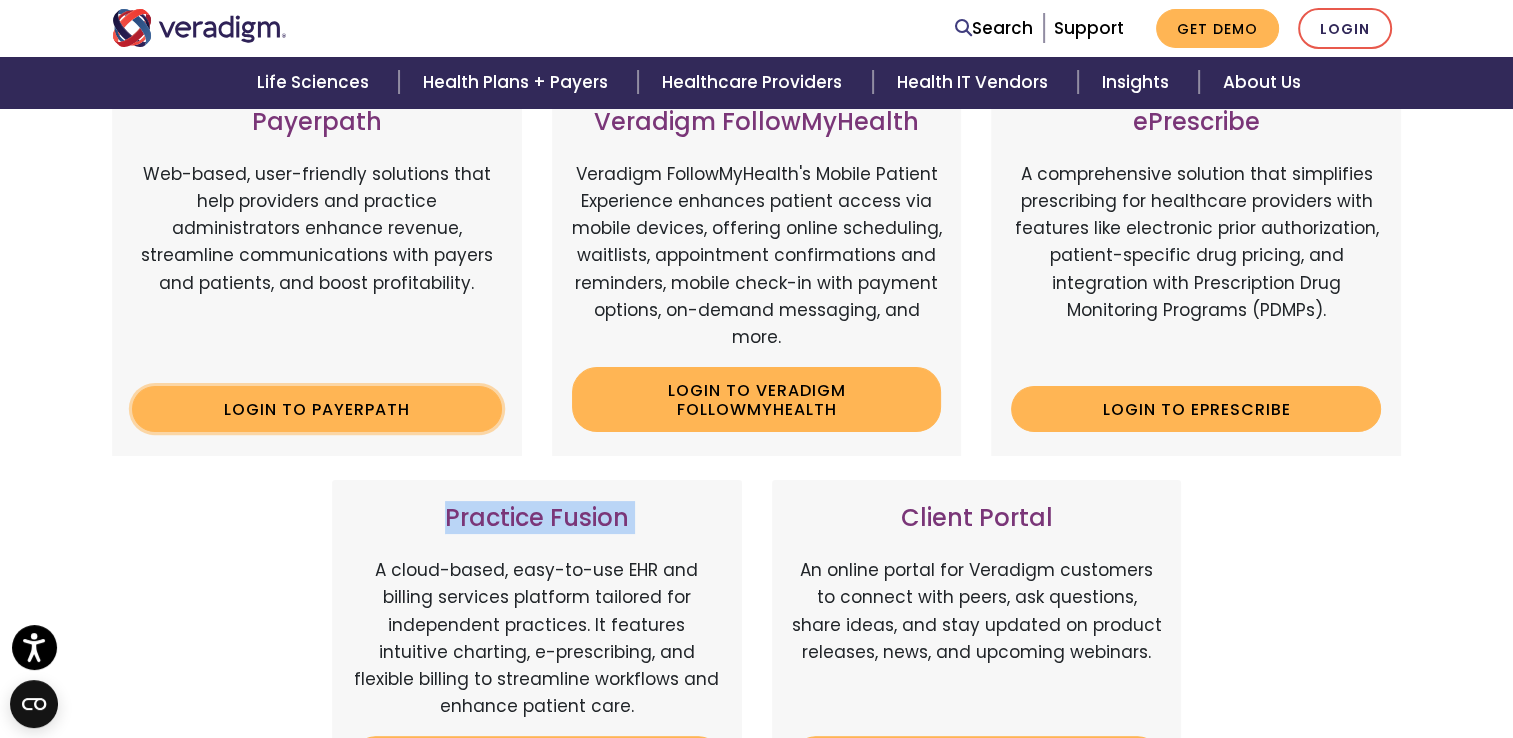 click on "Login to Payerpath" at bounding box center [317, 409] 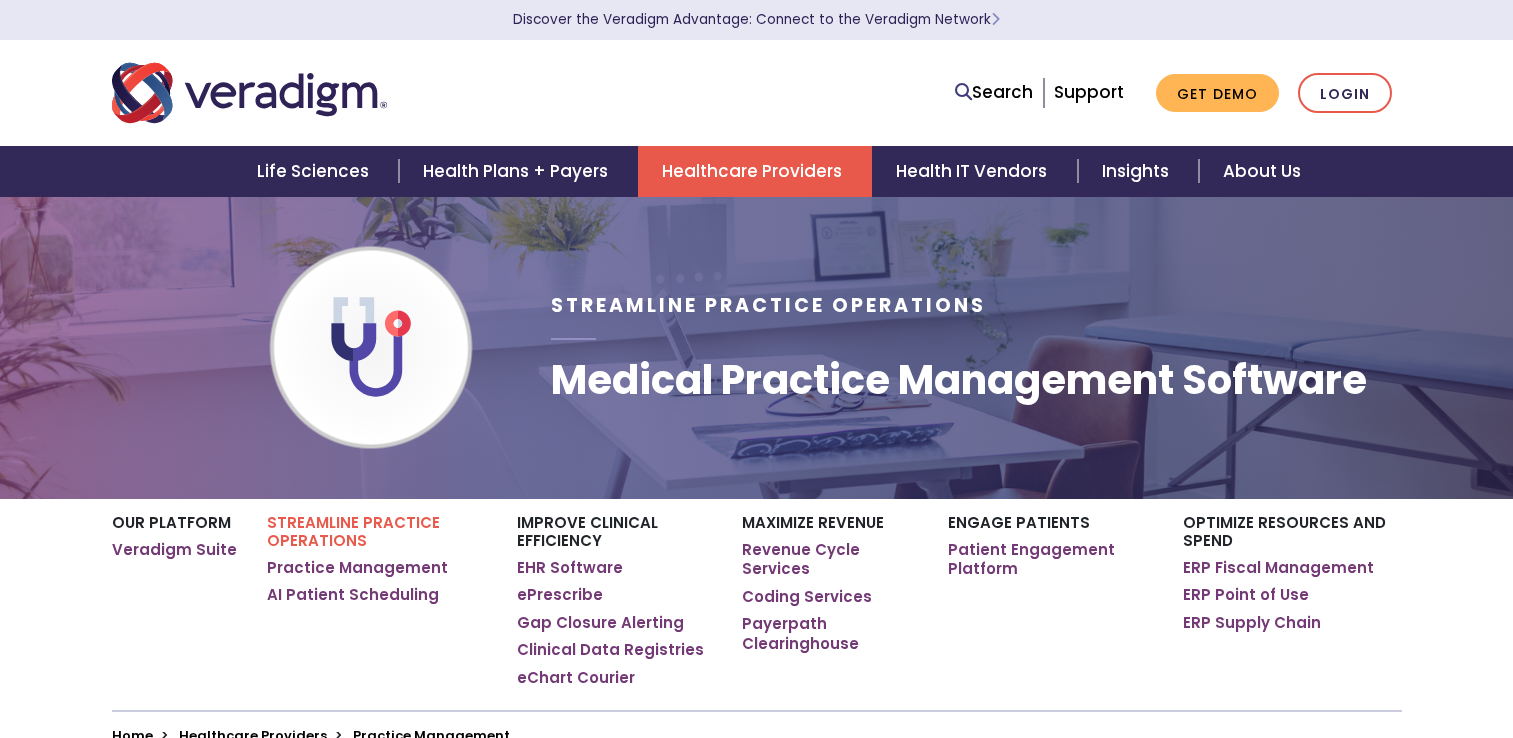 scroll, scrollTop: 0, scrollLeft: 0, axis: both 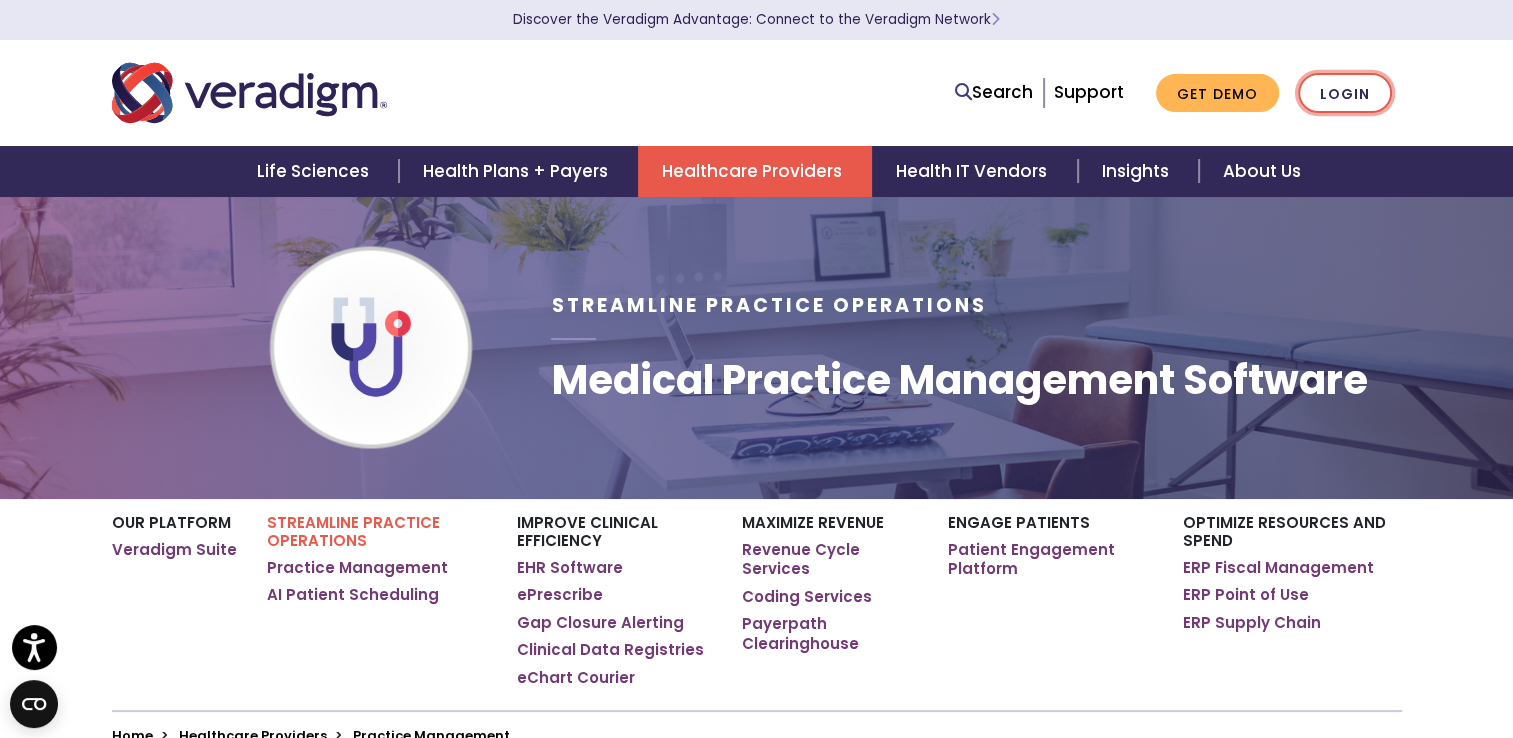 click on "Login" at bounding box center [1345, 93] 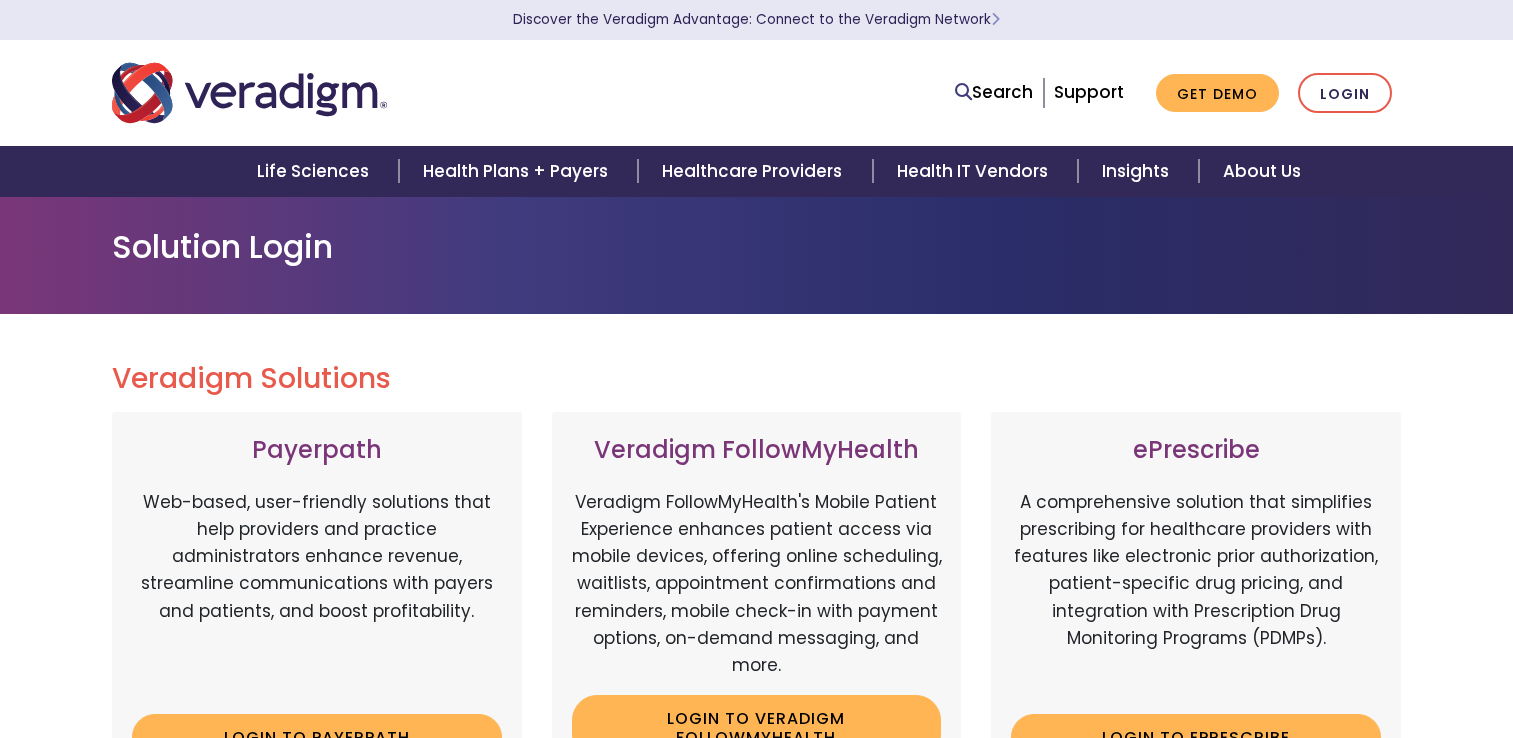 scroll, scrollTop: 0, scrollLeft: 0, axis: both 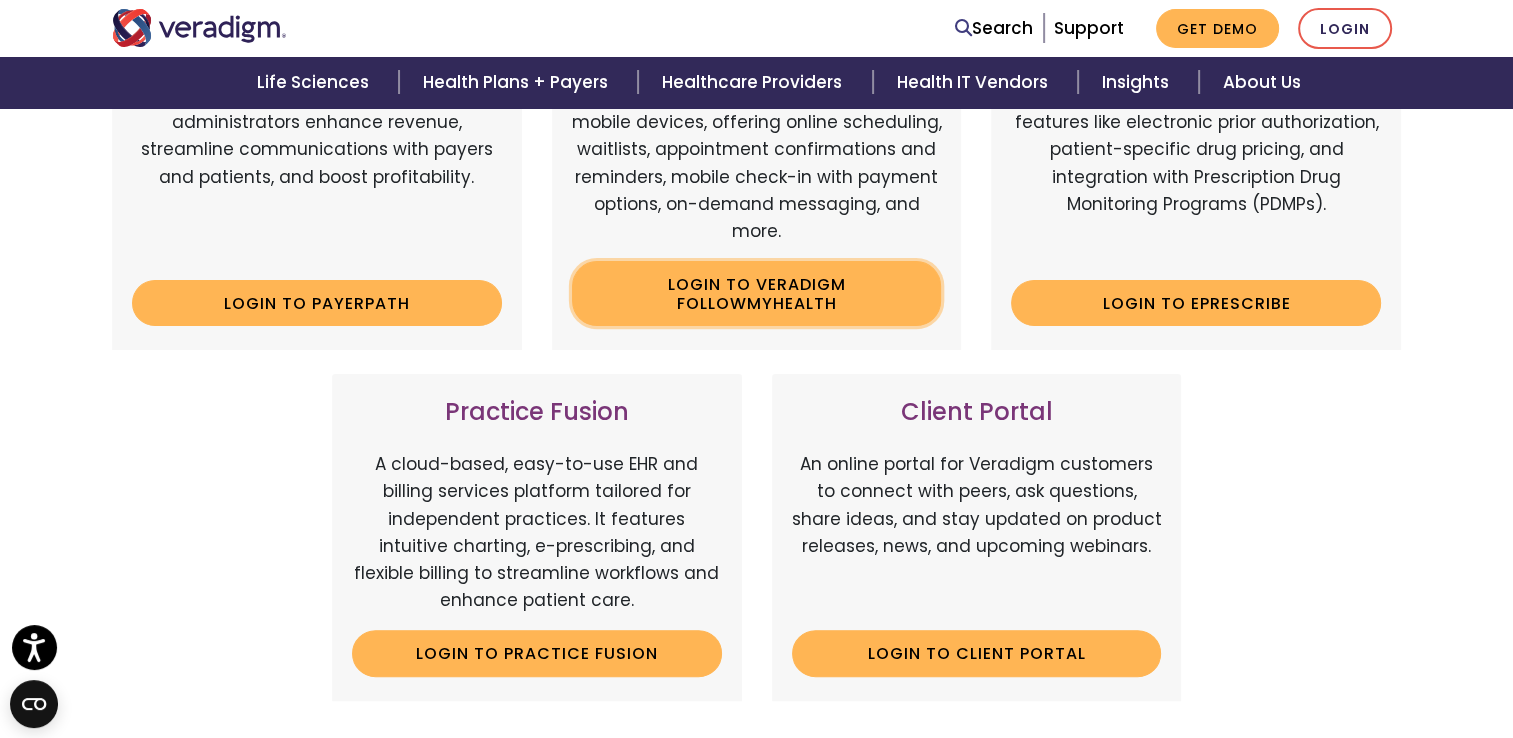 click on "Login to Veradigm FollowMyHealth" at bounding box center [757, 293] 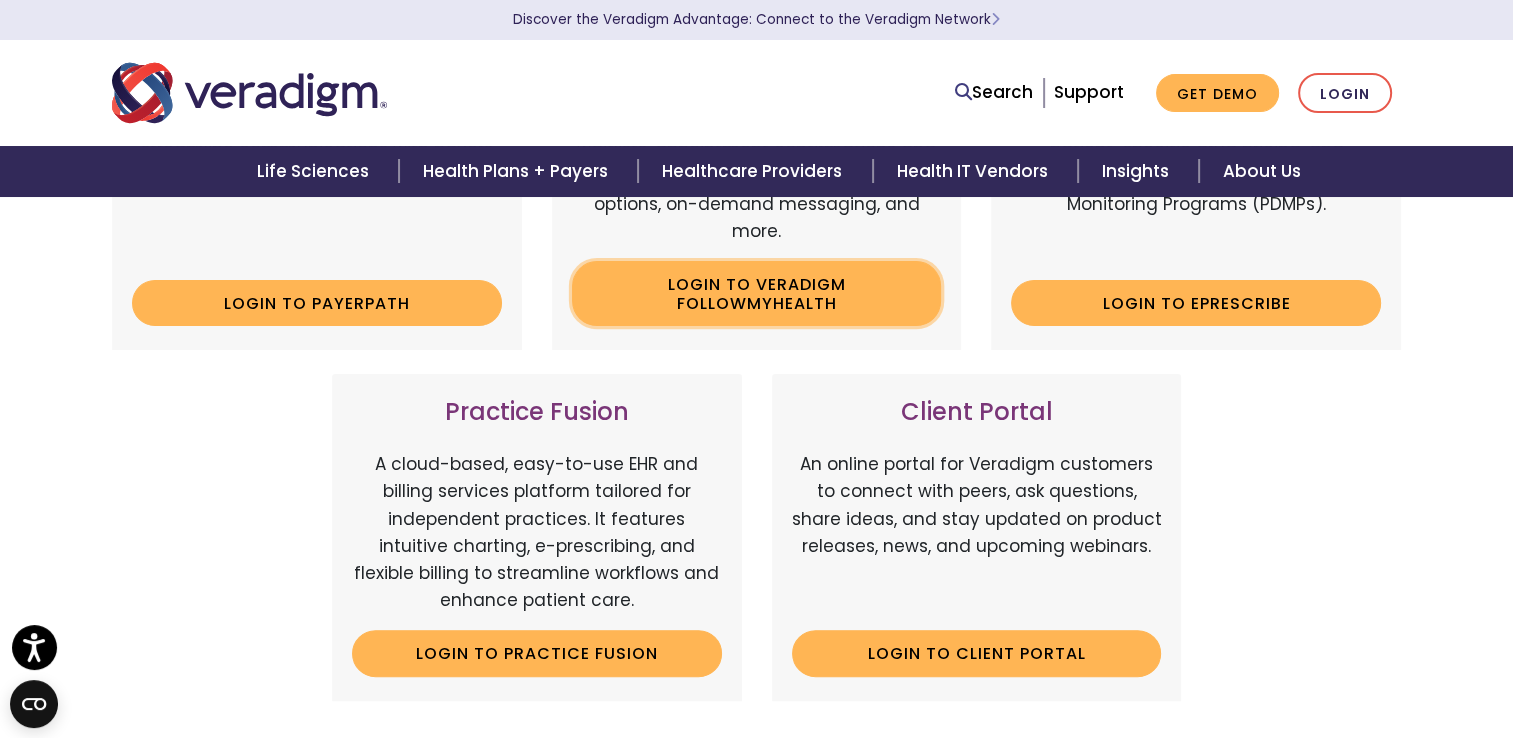 scroll, scrollTop: 0, scrollLeft: 0, axis: both 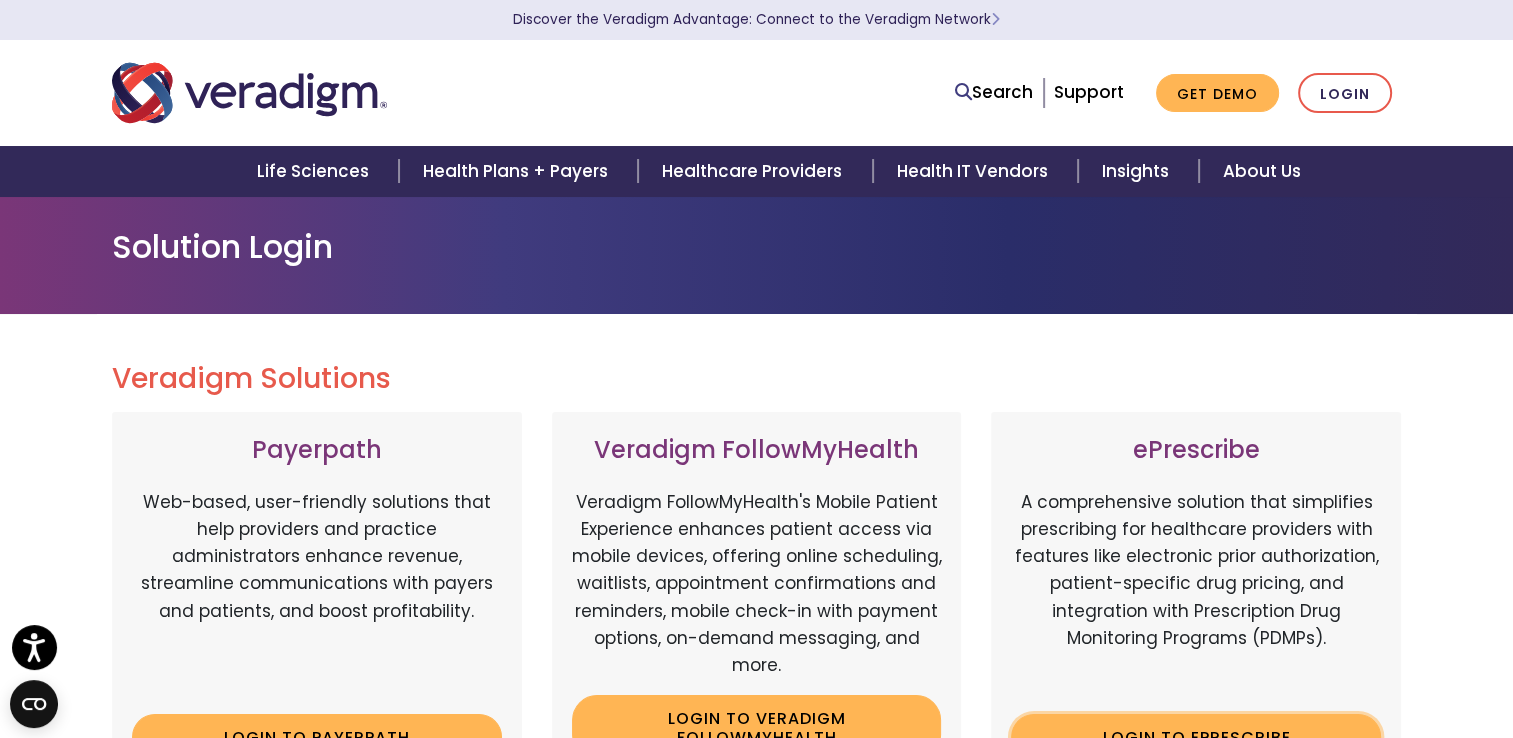 click on "Login to ePrescribe" at bounding box center (1196, 737) 